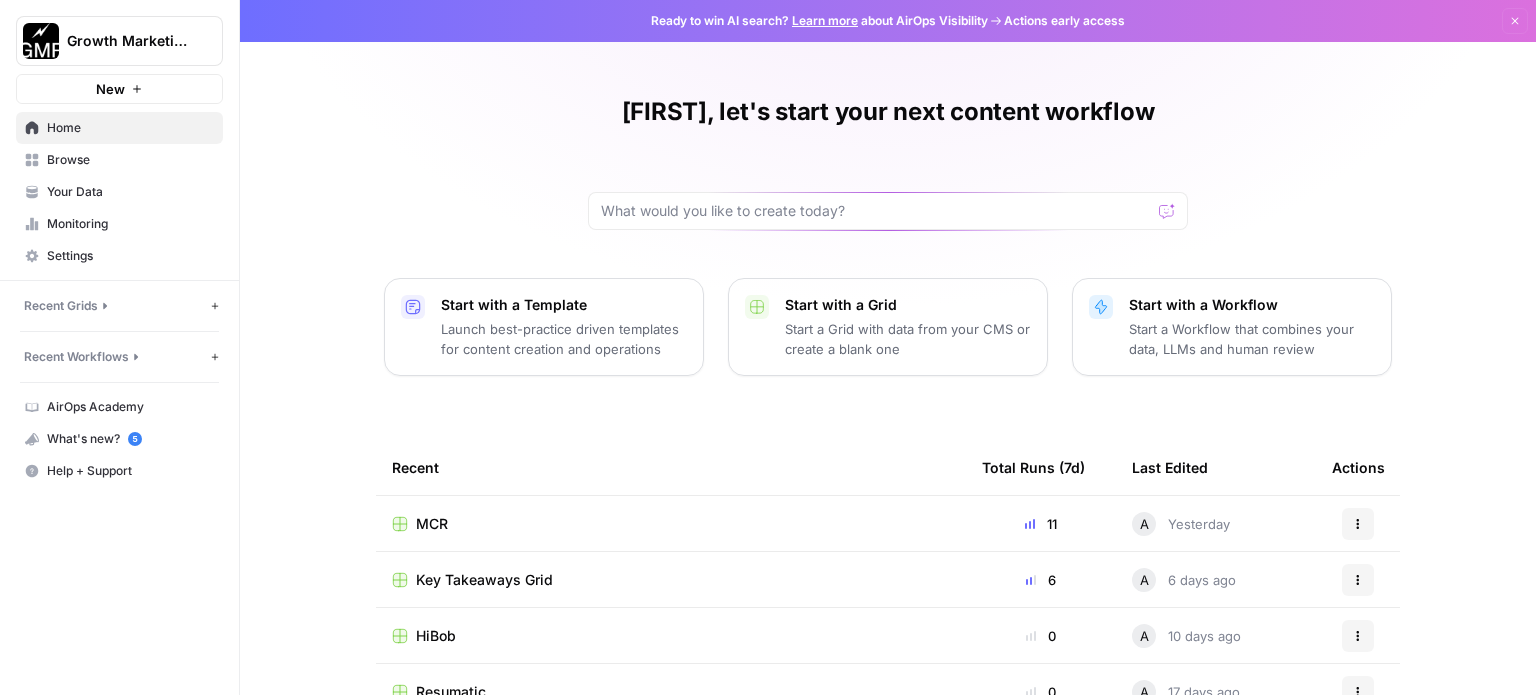 scroll, scrollTop: 0, scrollLeft: 0, axis: both 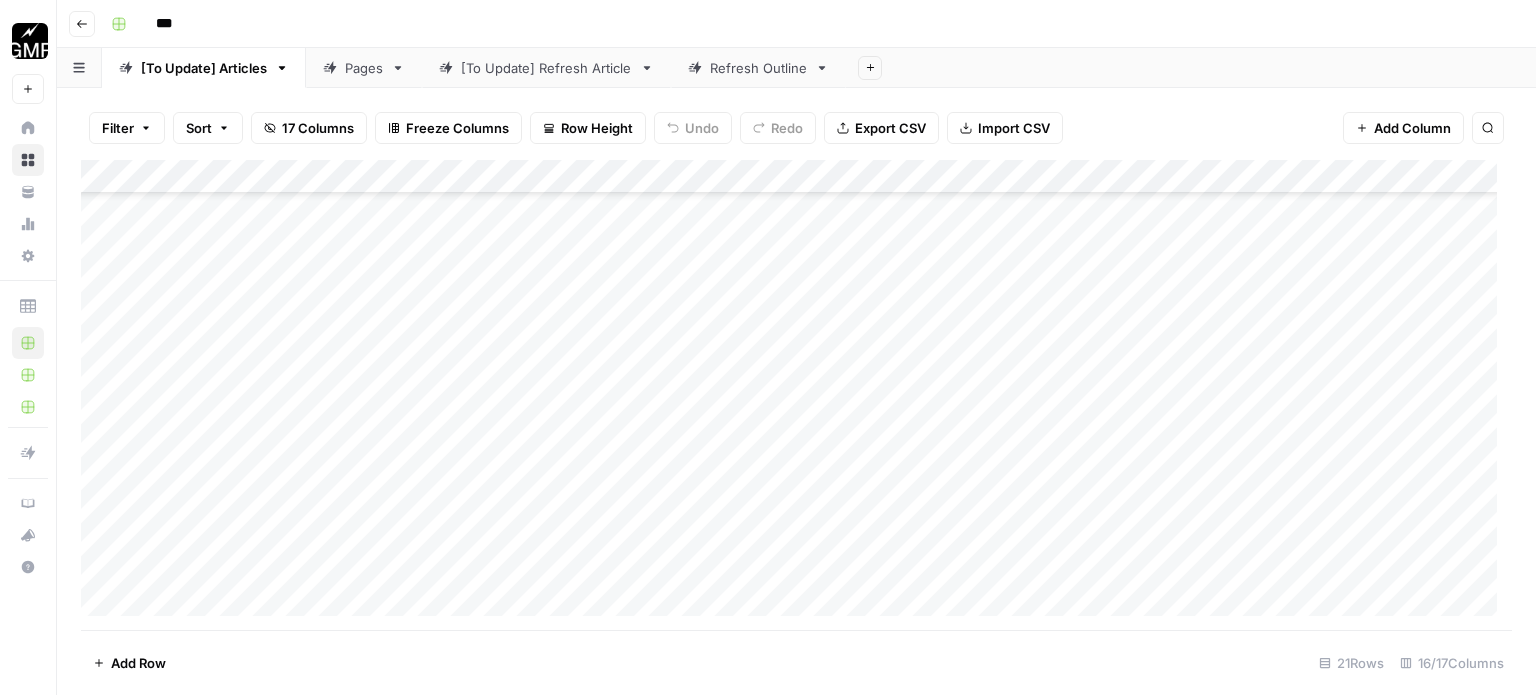 click on "Refresh Outline" at bounding box center [758, 68] 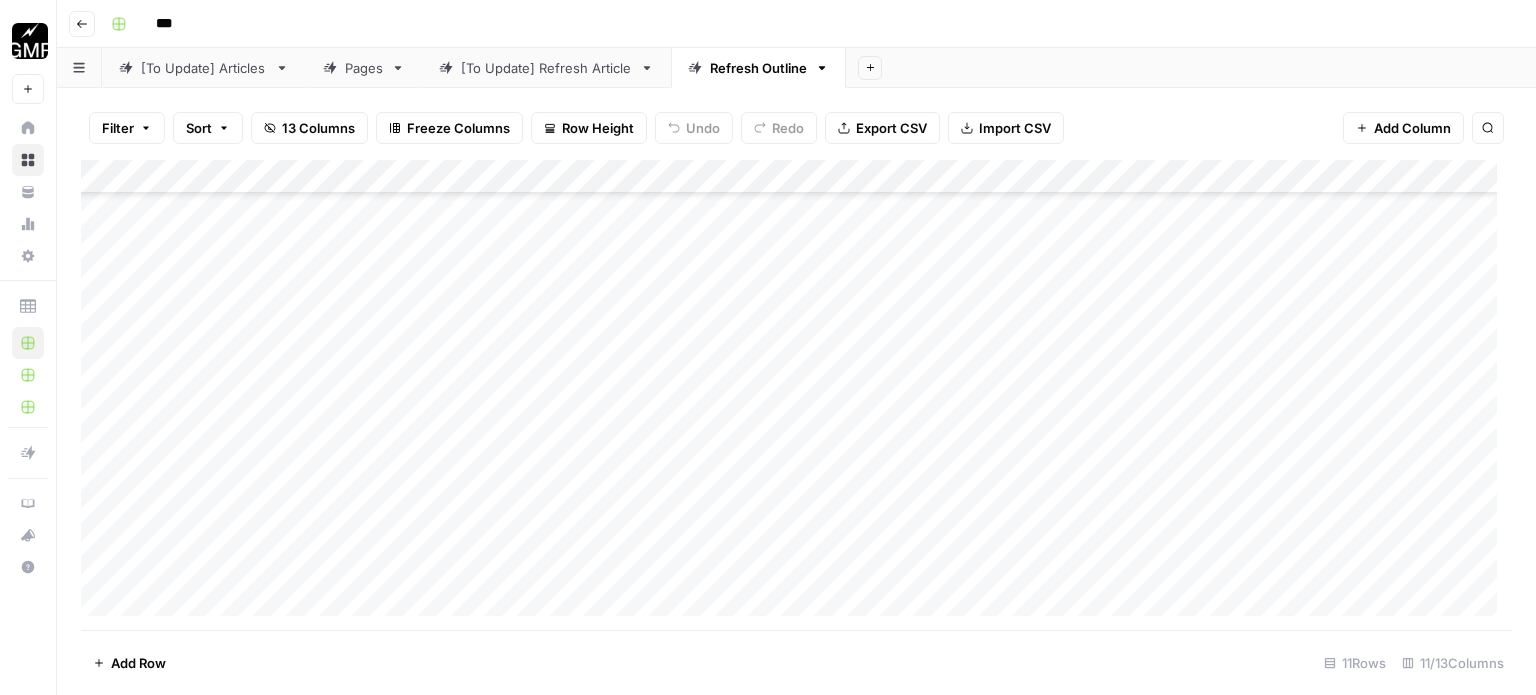 scroll, scrollTop: 458, scrollLeft: 0, axis: vertical 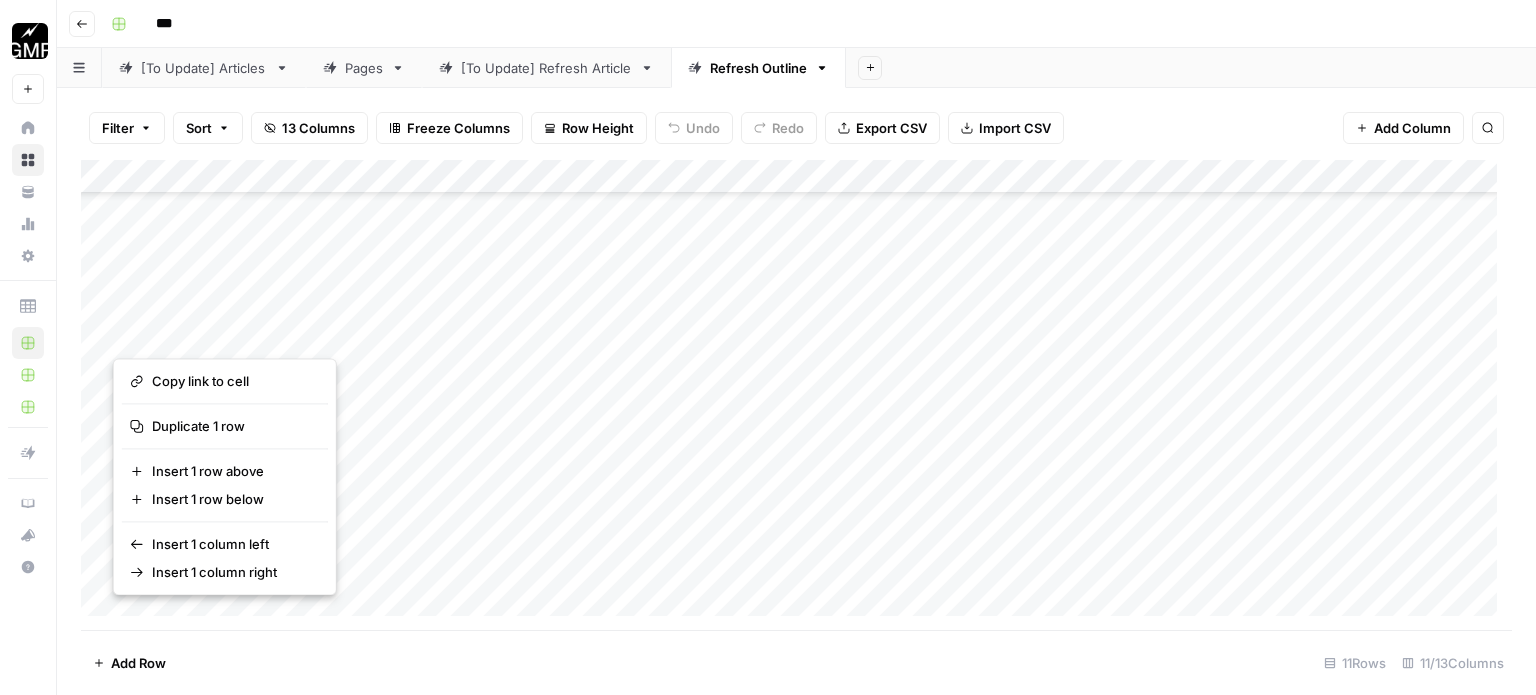 click at bounding box center [203, 305] 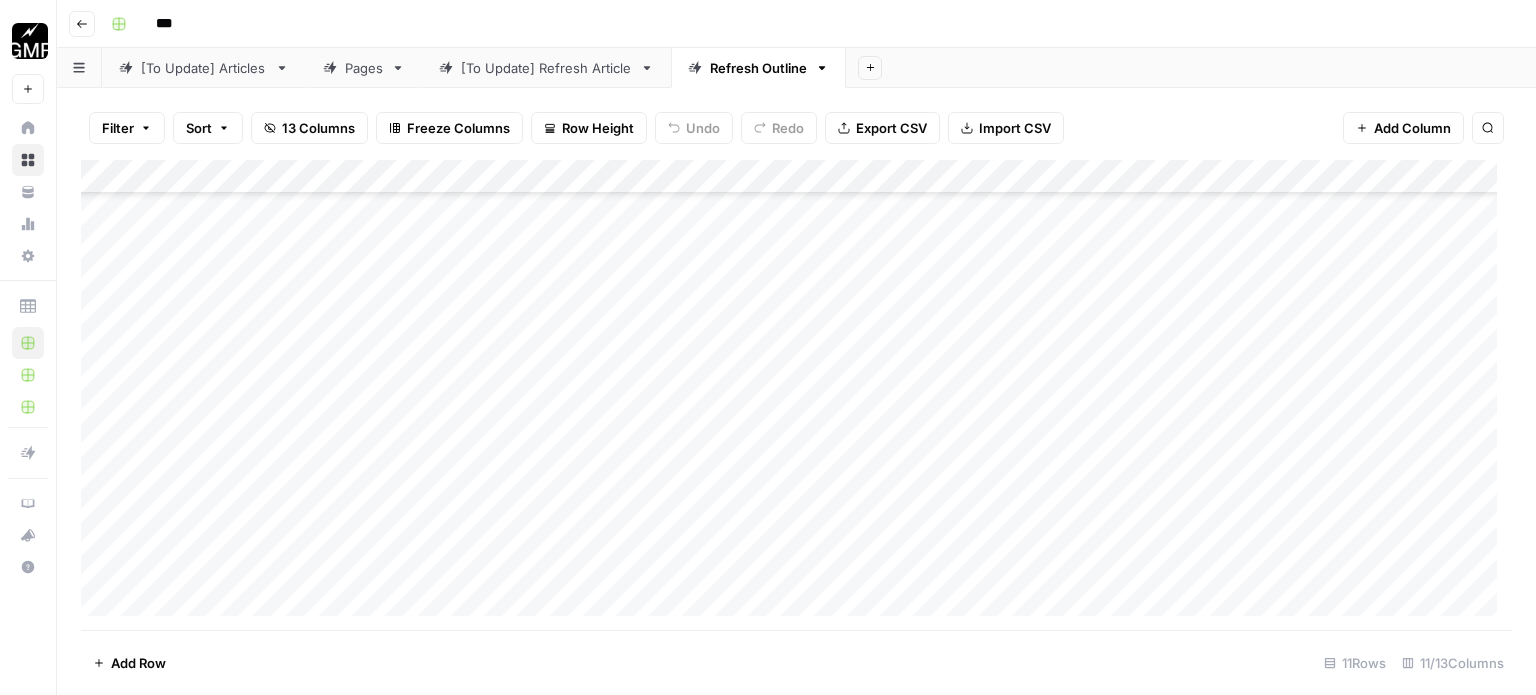 click on "Add Column" at bounding box center [796, 395] 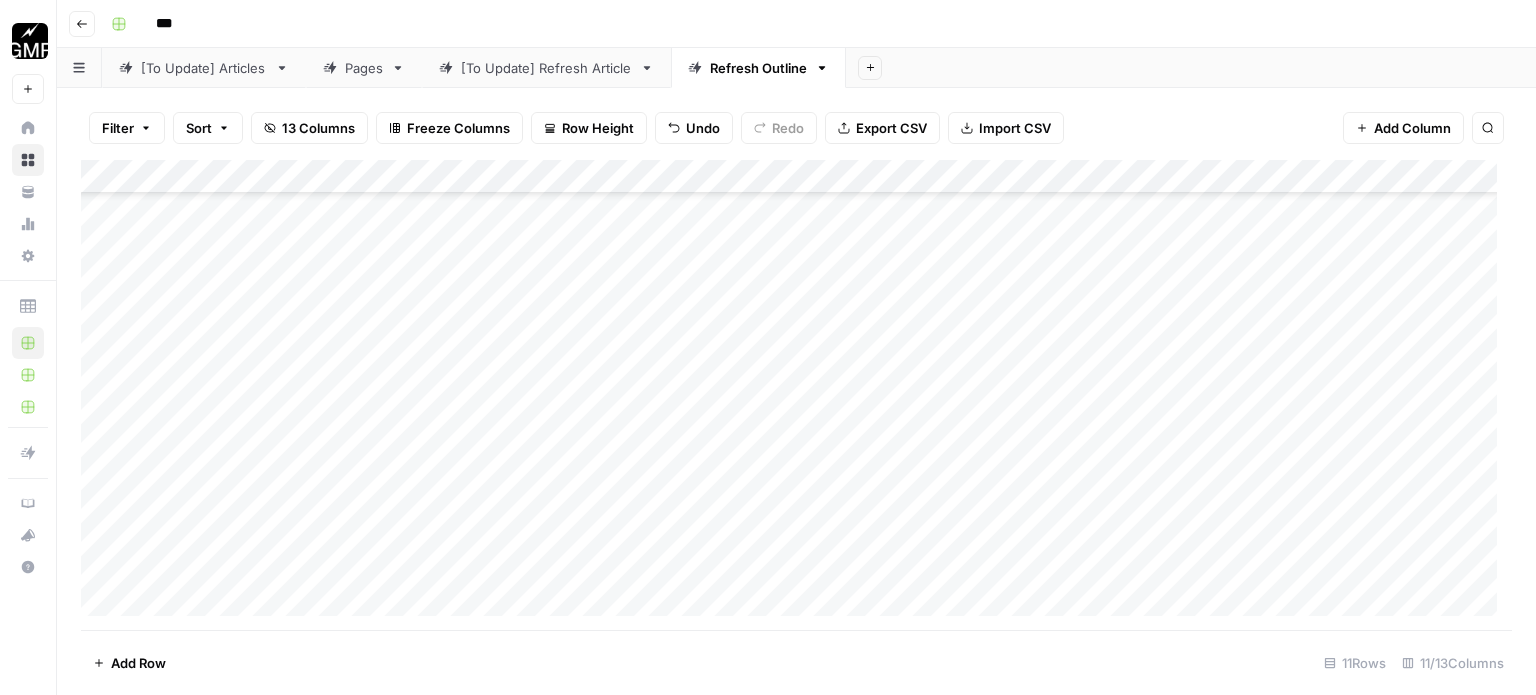 click on "Add Column" at bounding box center [796, 395] 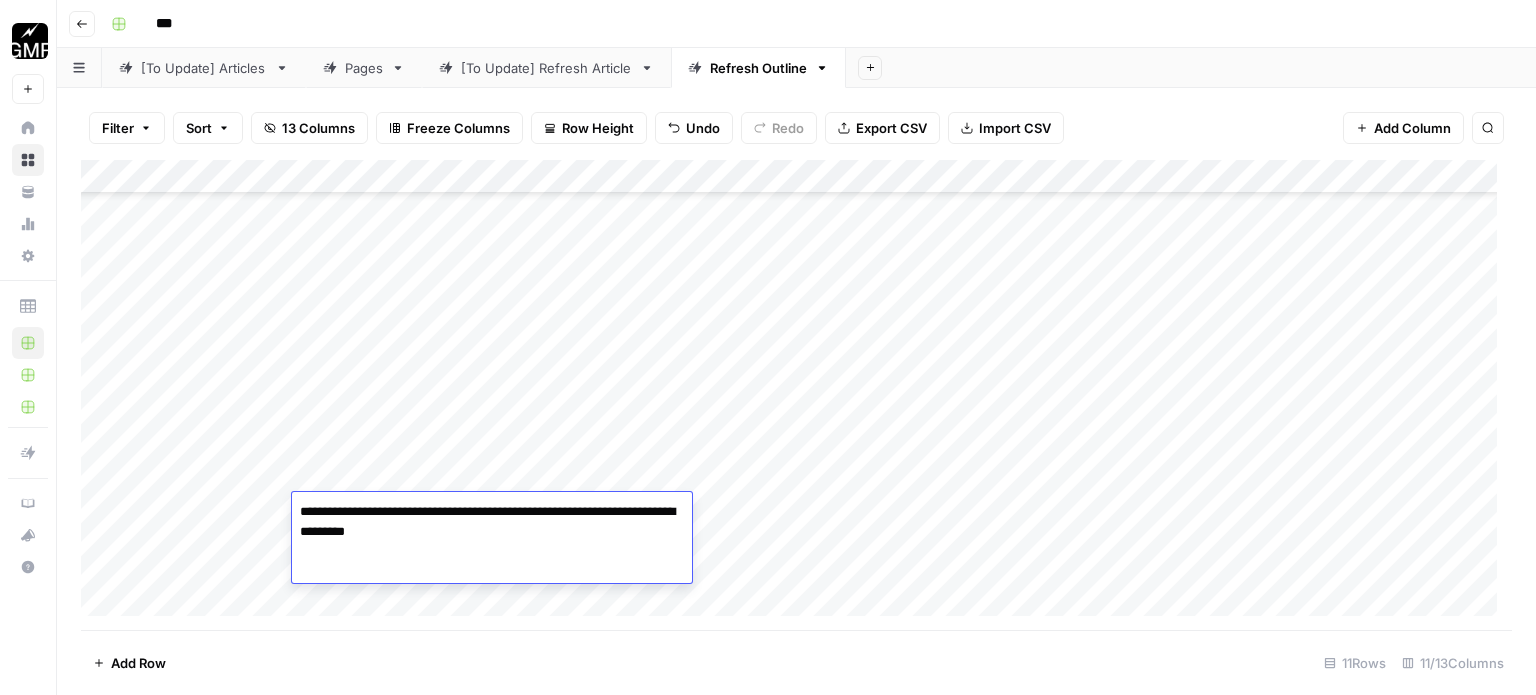 click on "**********" at bounding box center [492, 537] 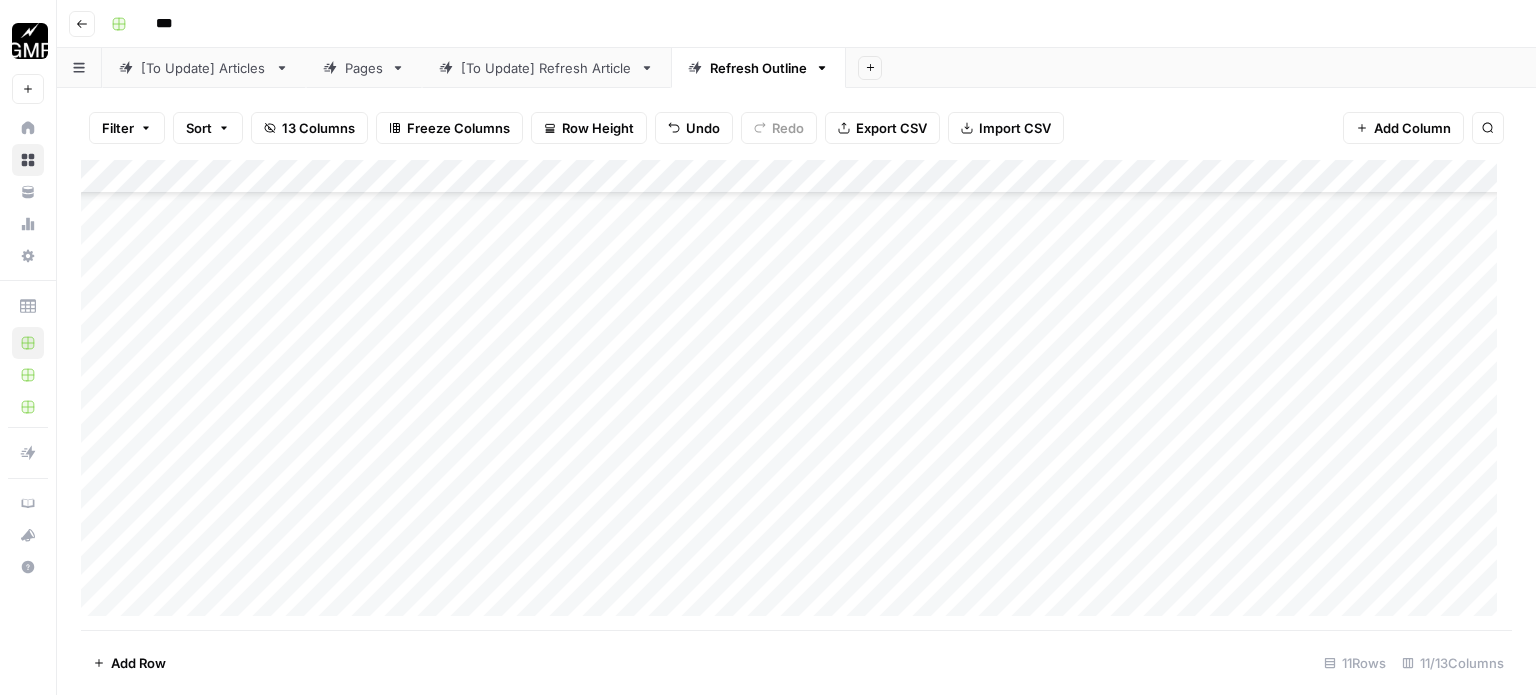 click on "Add Column" at bounding box center (796, 395) 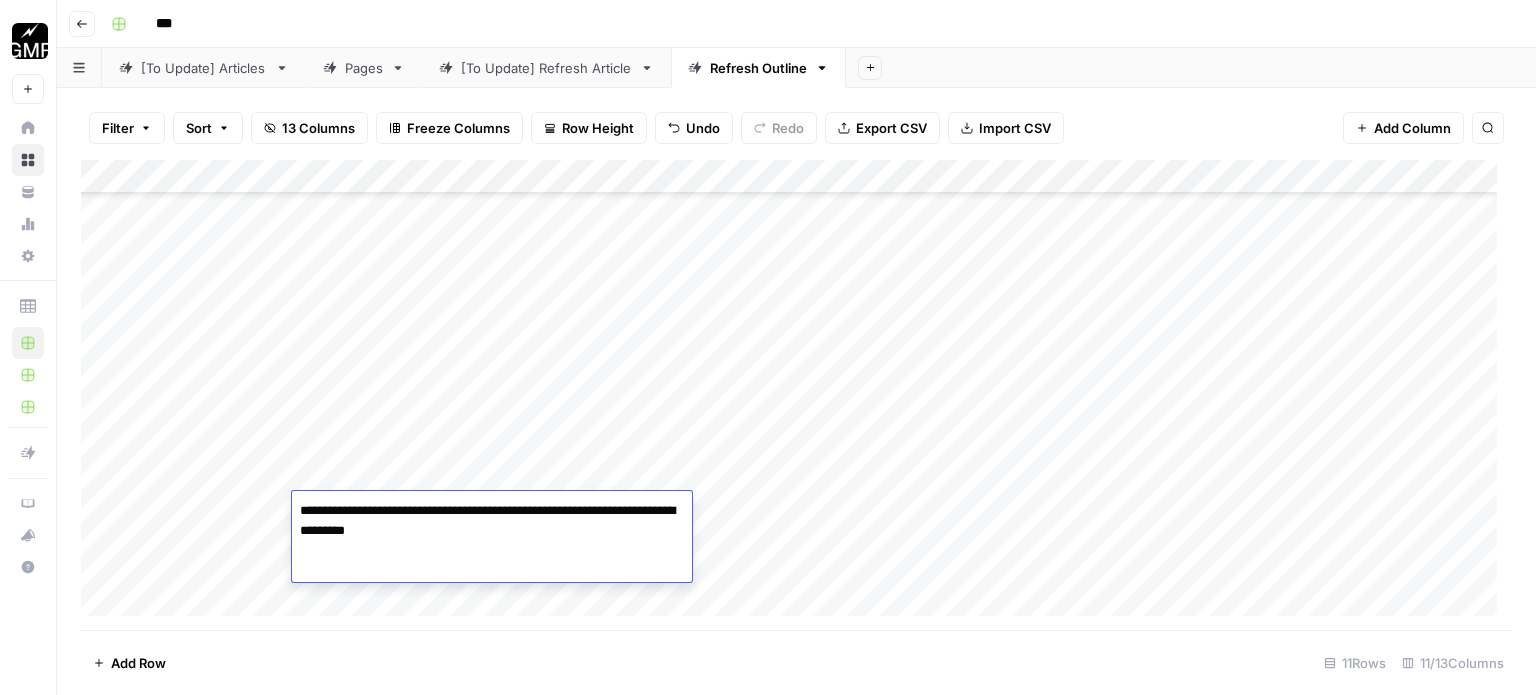 click on "**********" at bounding box center [492, 536] 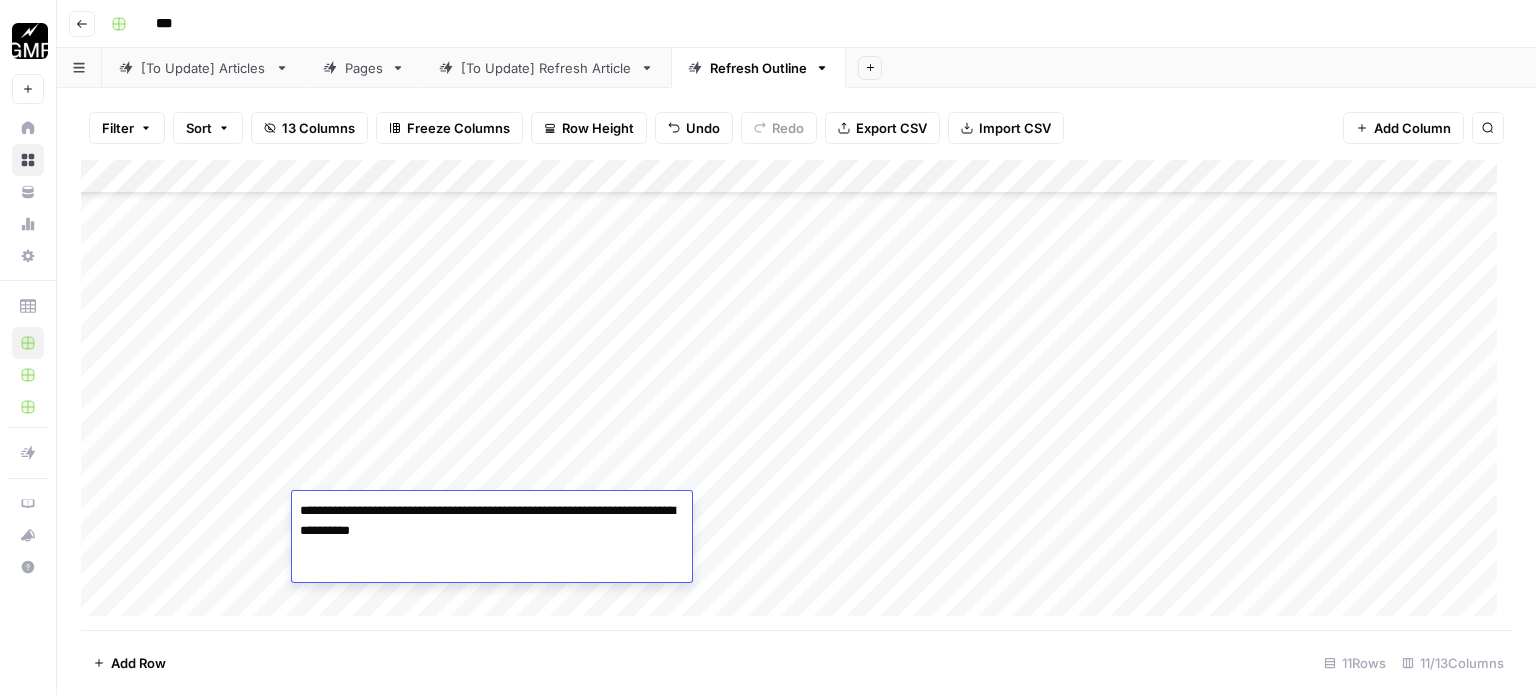 paste on "**********" 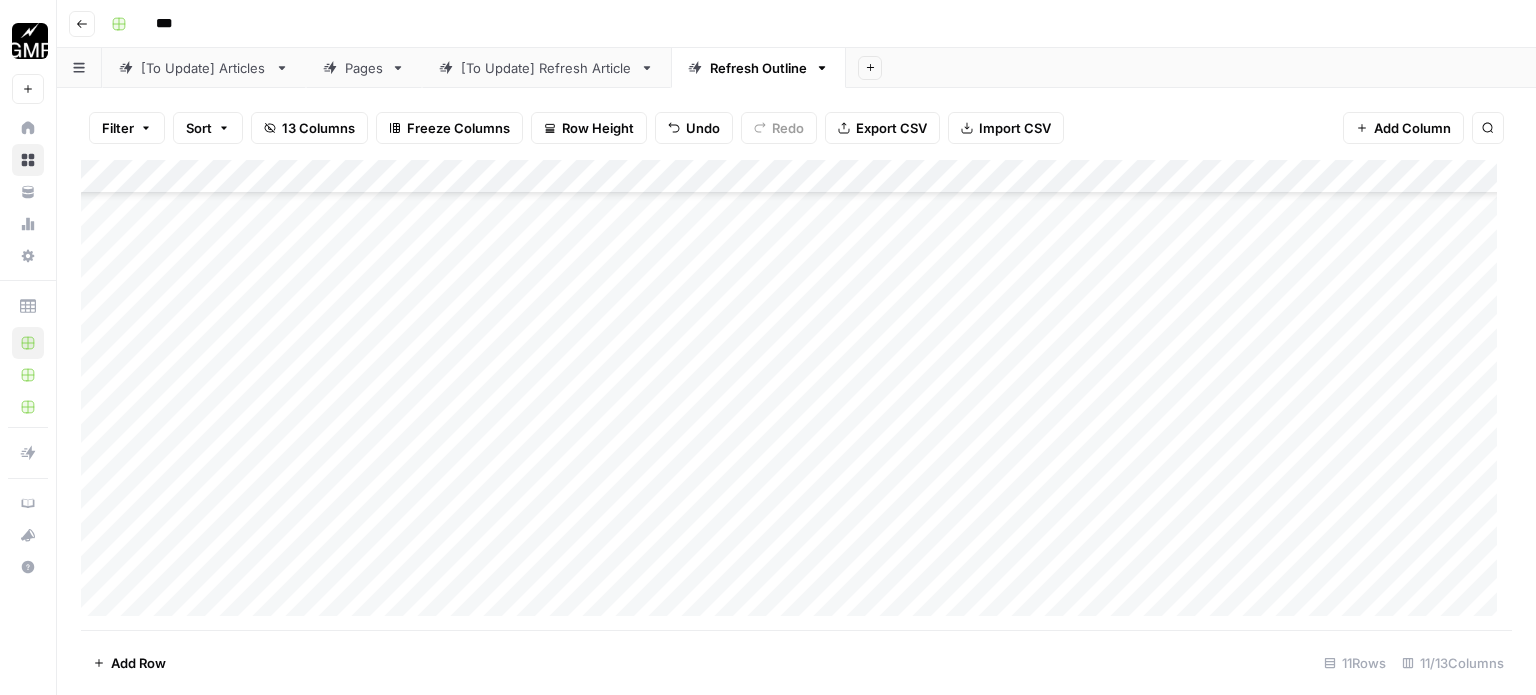 click on "Add Column" at bounding box center (796, 395) 